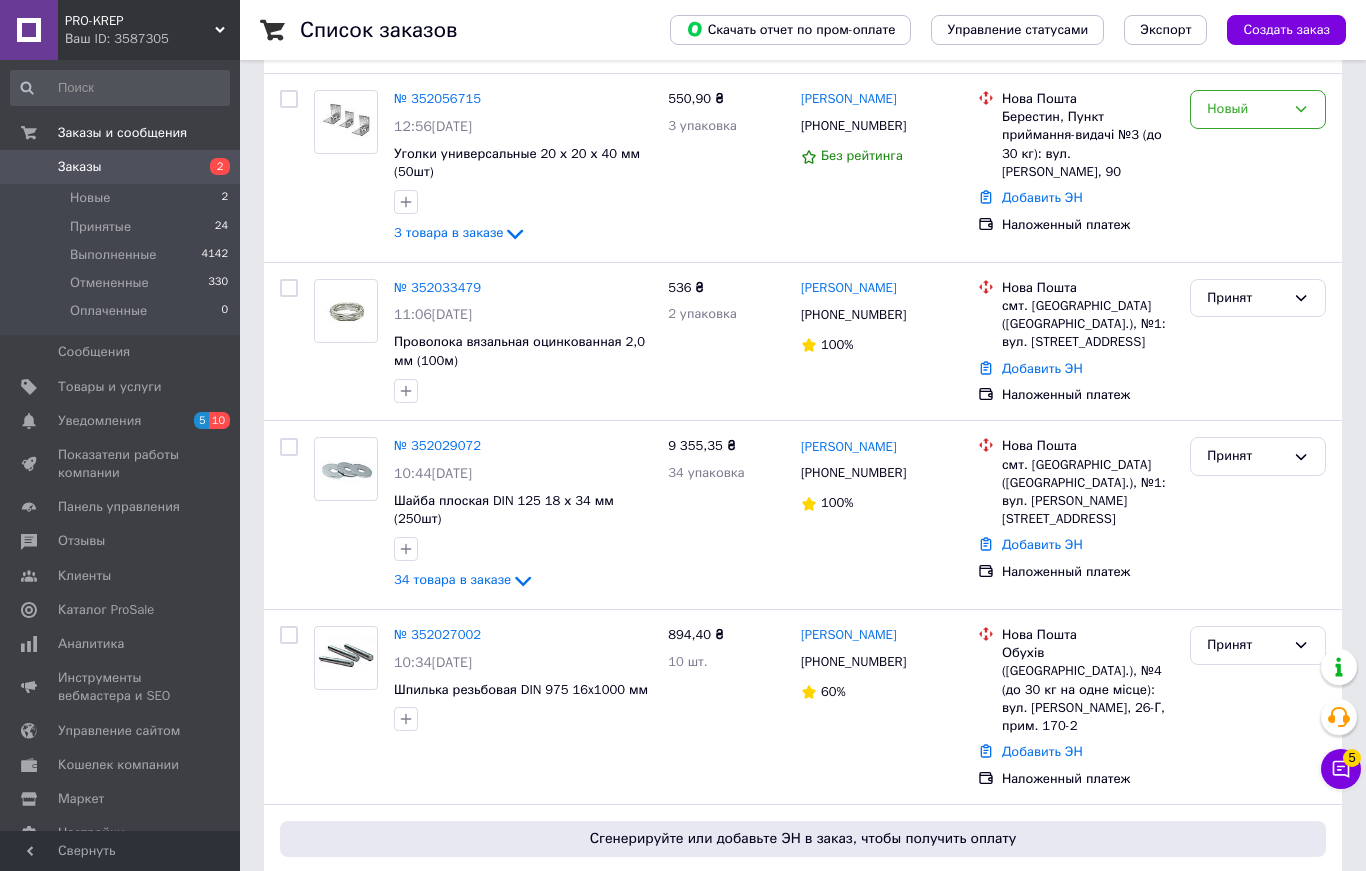 scroll, scrollTop: 295, scrollLeft: 0, axis: vertical 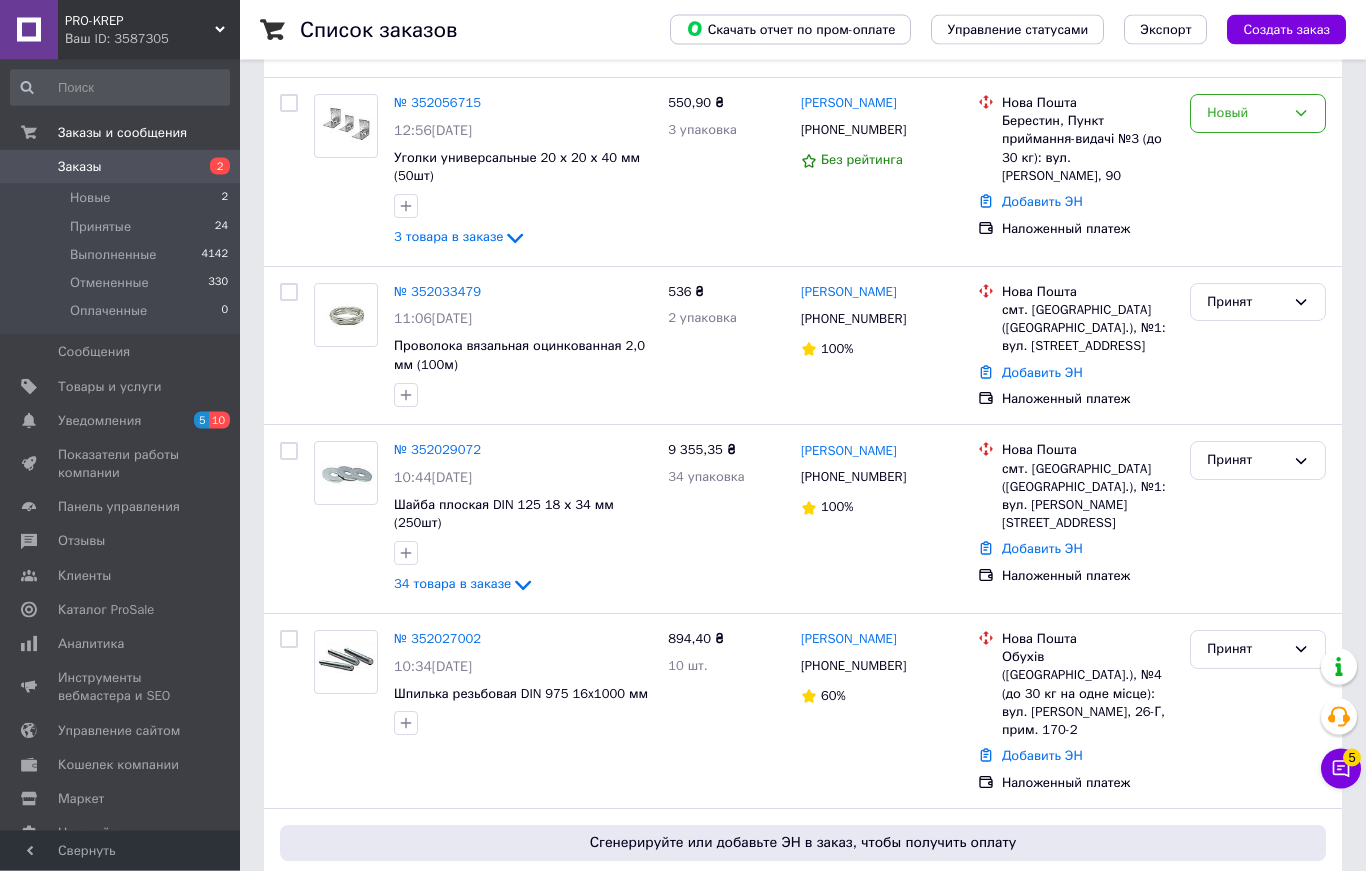 click on "№ 352029072" at bounding box center [437, 450] 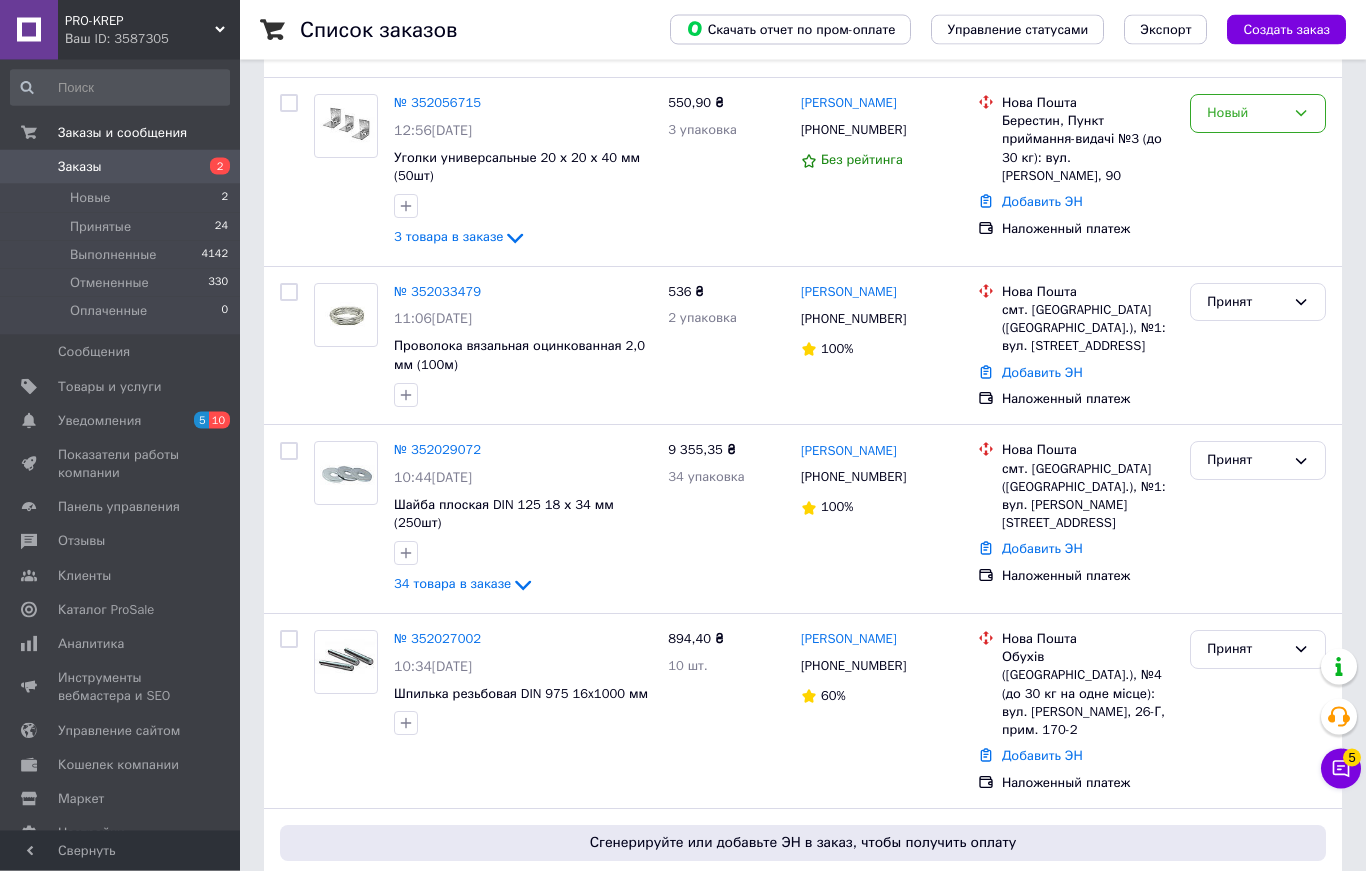 scroll, scrollTop: 0, scrollLeft: 0, axis: both 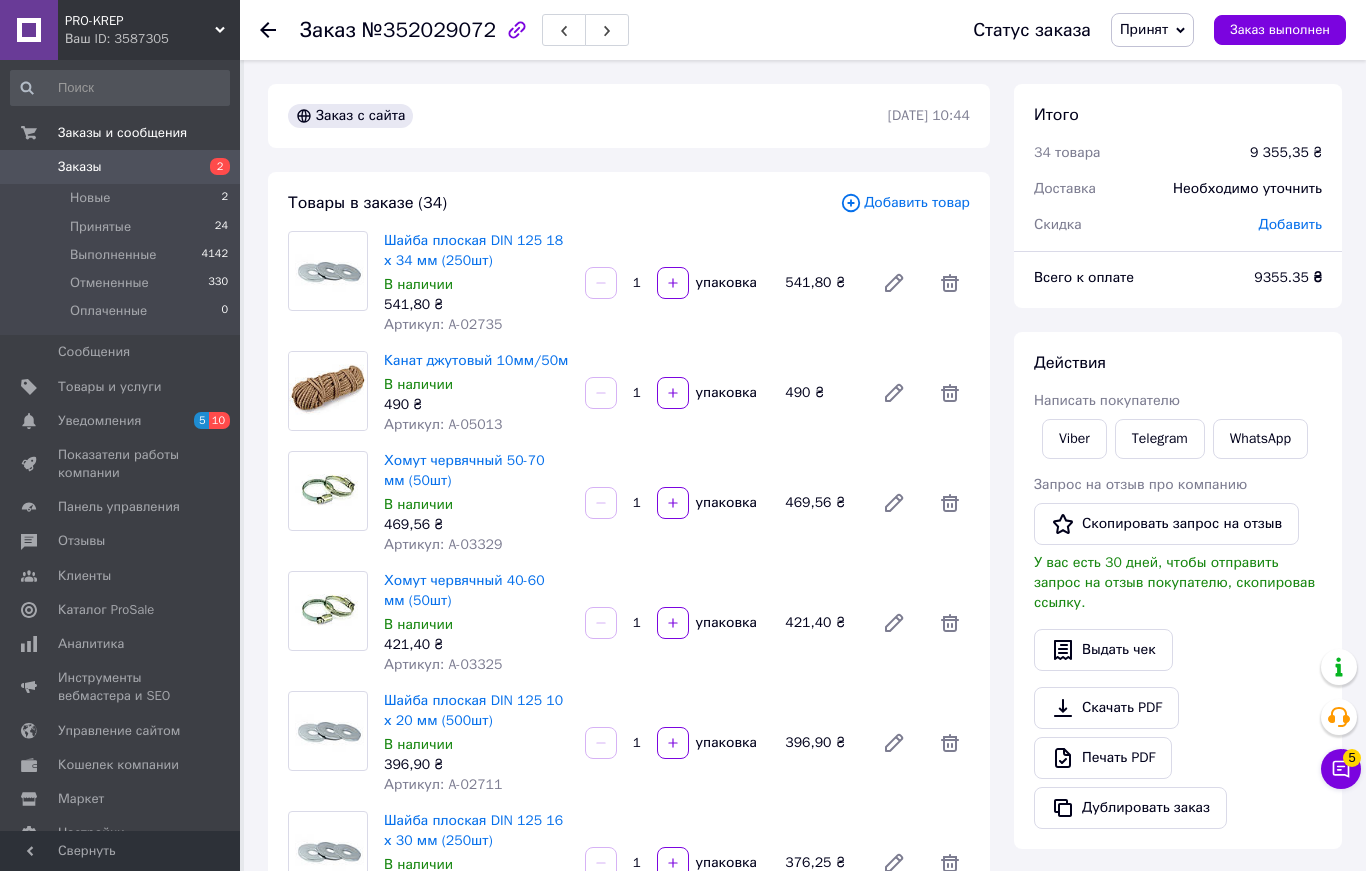click on "Скачать PDF" at bounding box center (1106, 708) 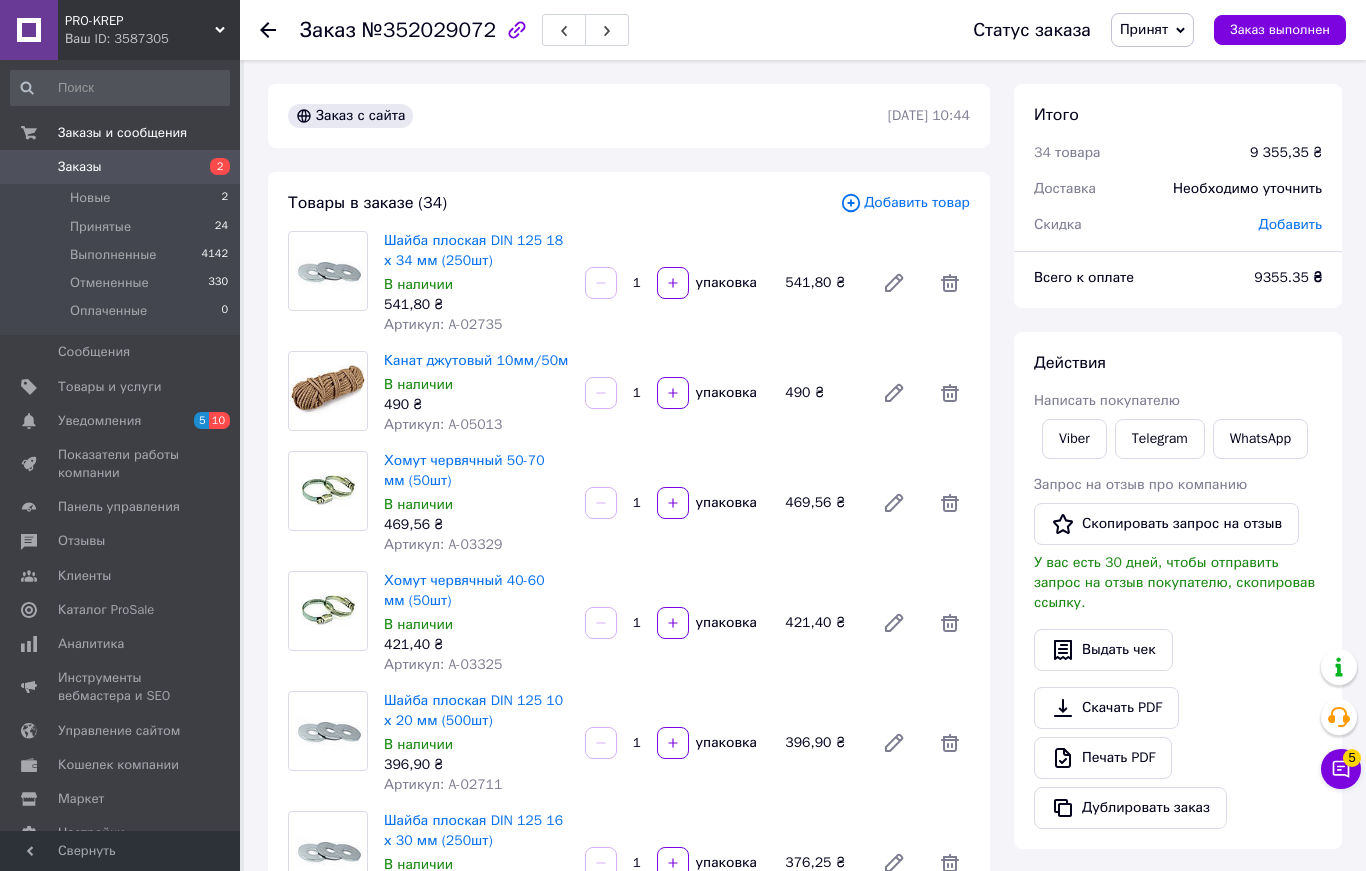 click on "Скачать PDF" at bounding box center (1106, 708) 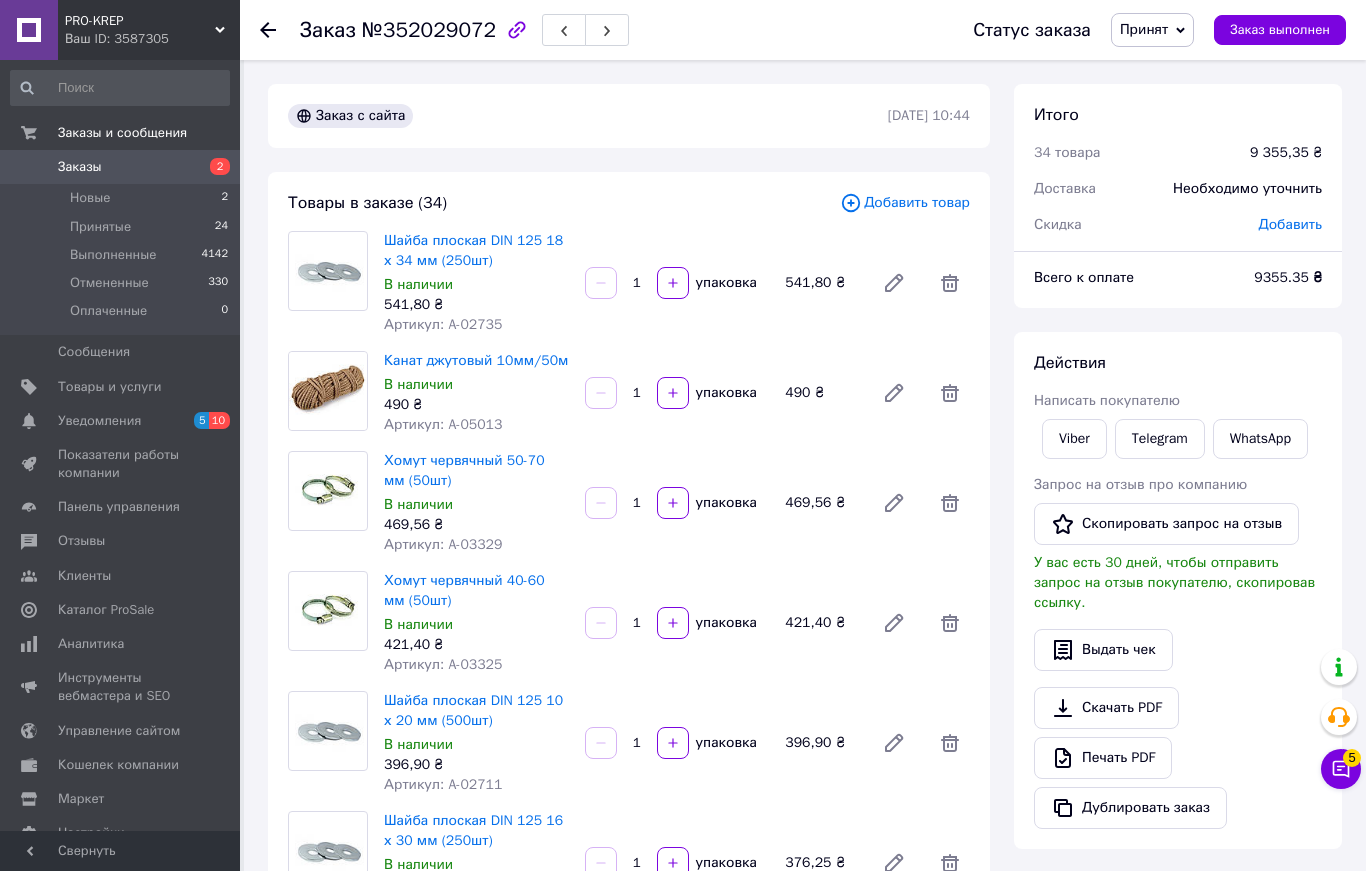 click on "Заказы" at bounding box center [121, 167] 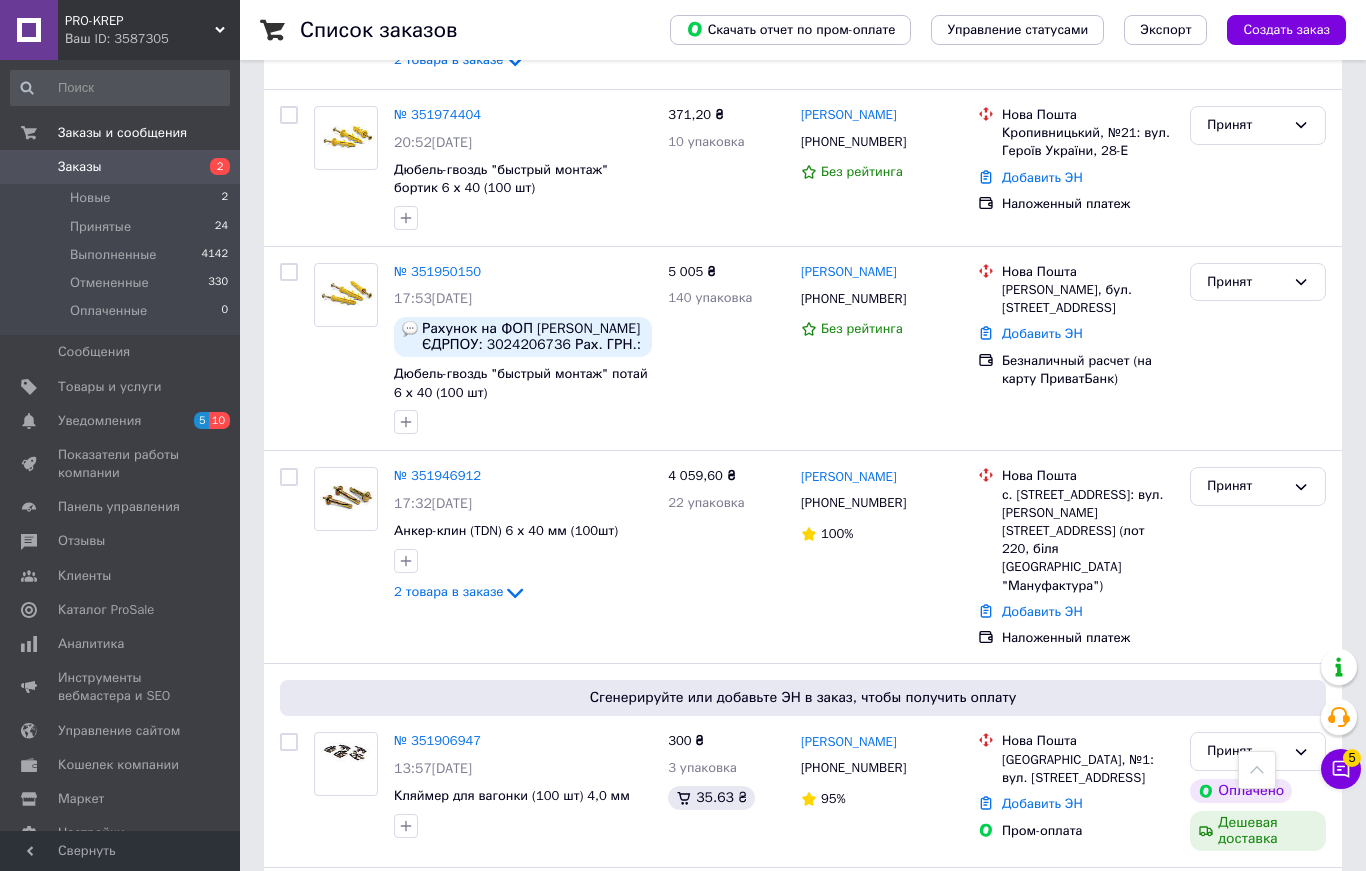 scroll, scrollTop: 2099, scrollLeft: 0, axis: vertical 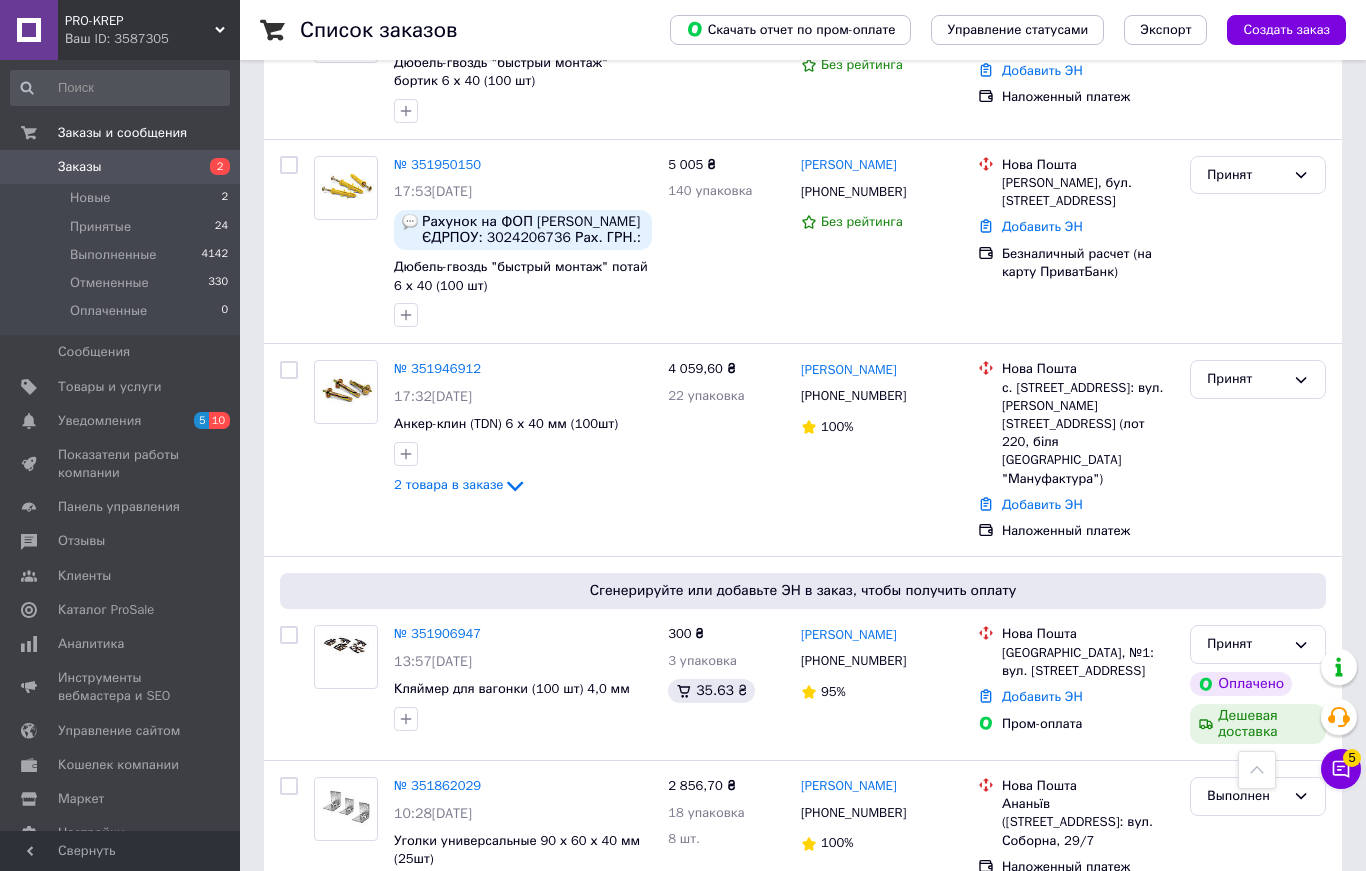 click 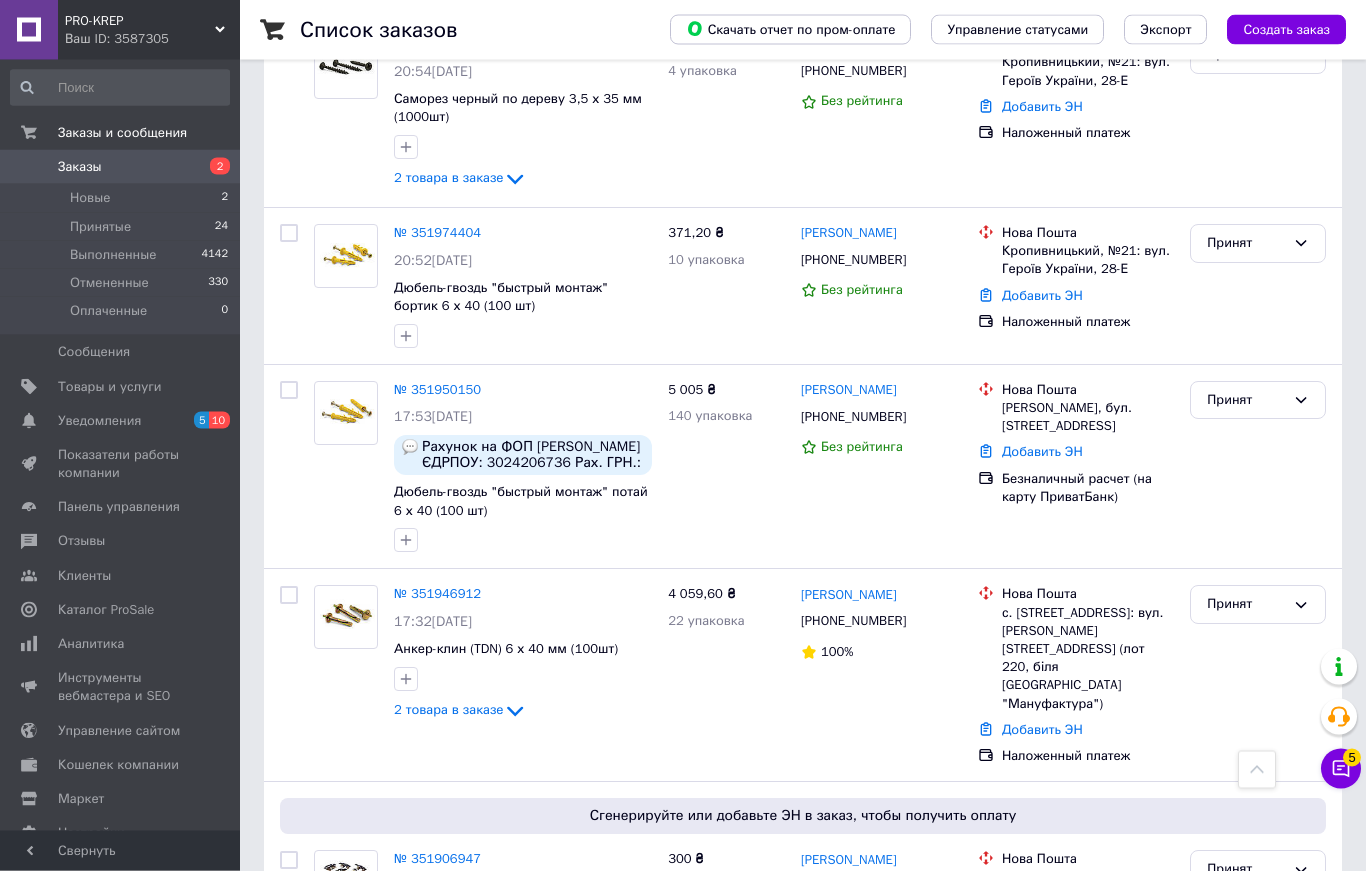 scroll, scrollTop: 1850, scrollLeft: 0, axis: vertical 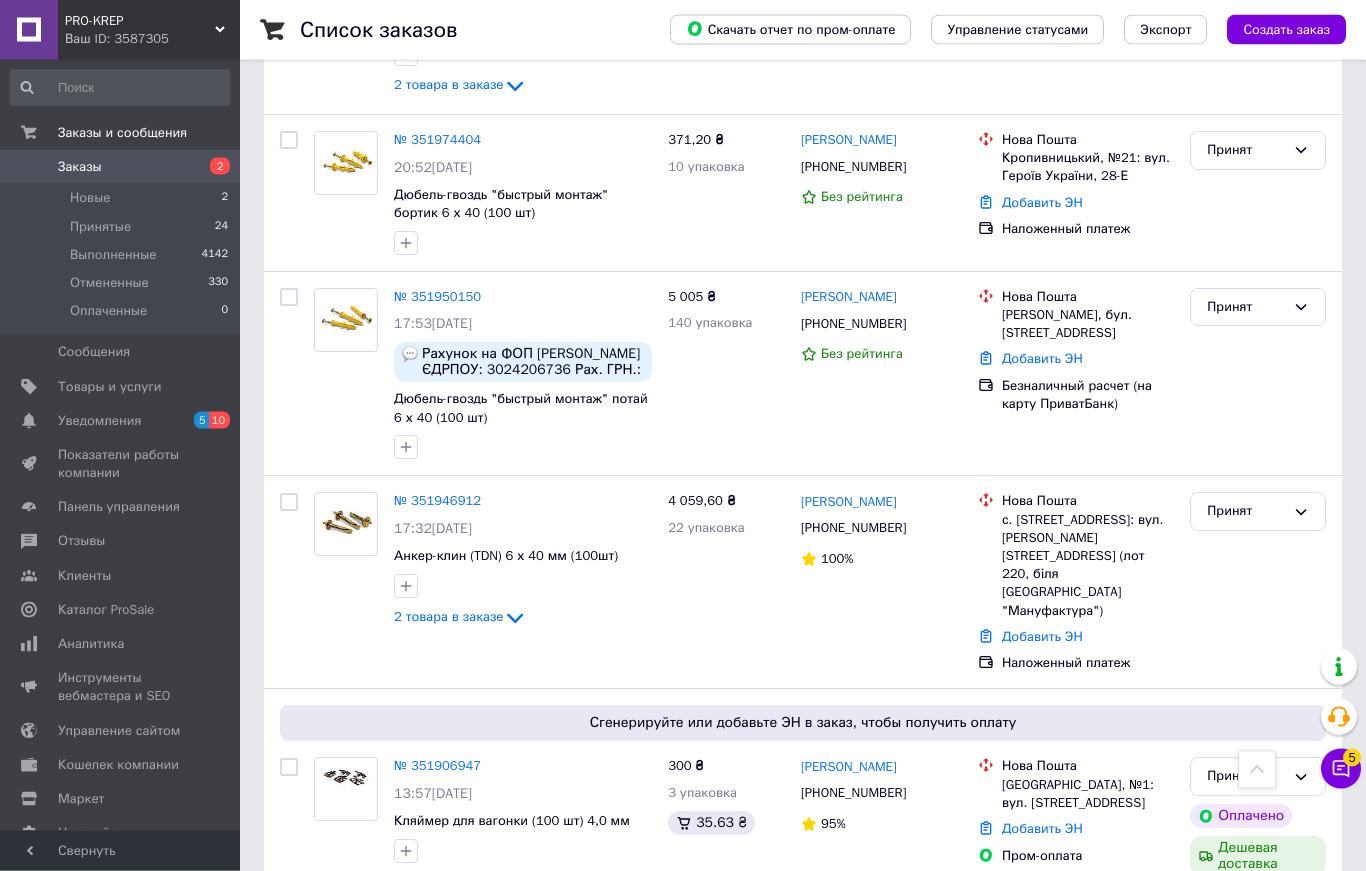 click on "Добавить ЭН" at bounding box center [1042, 829] 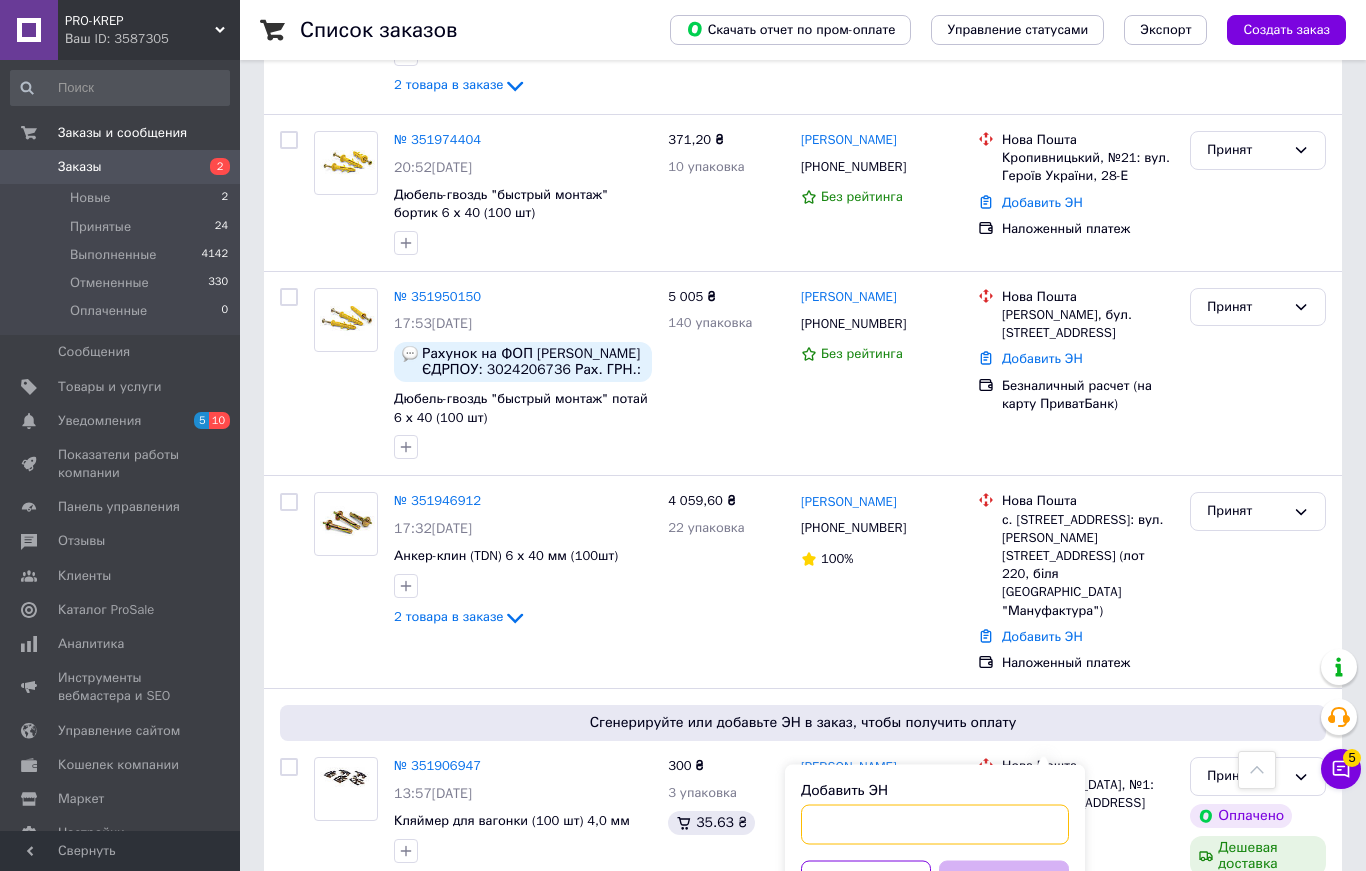 click on "Добавить ЭН" at bounding box center [935, 825] 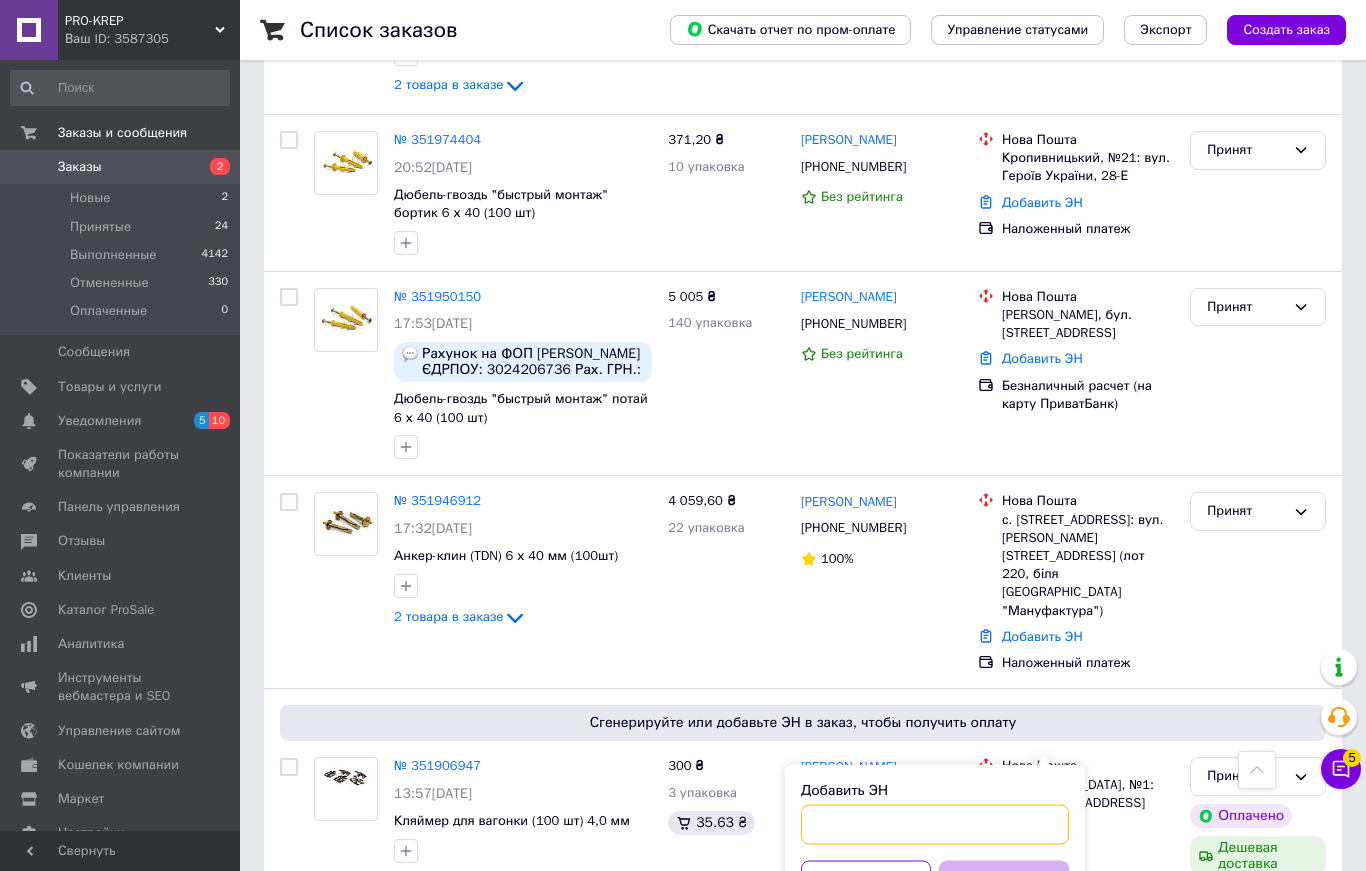 paste on "20451203067787" 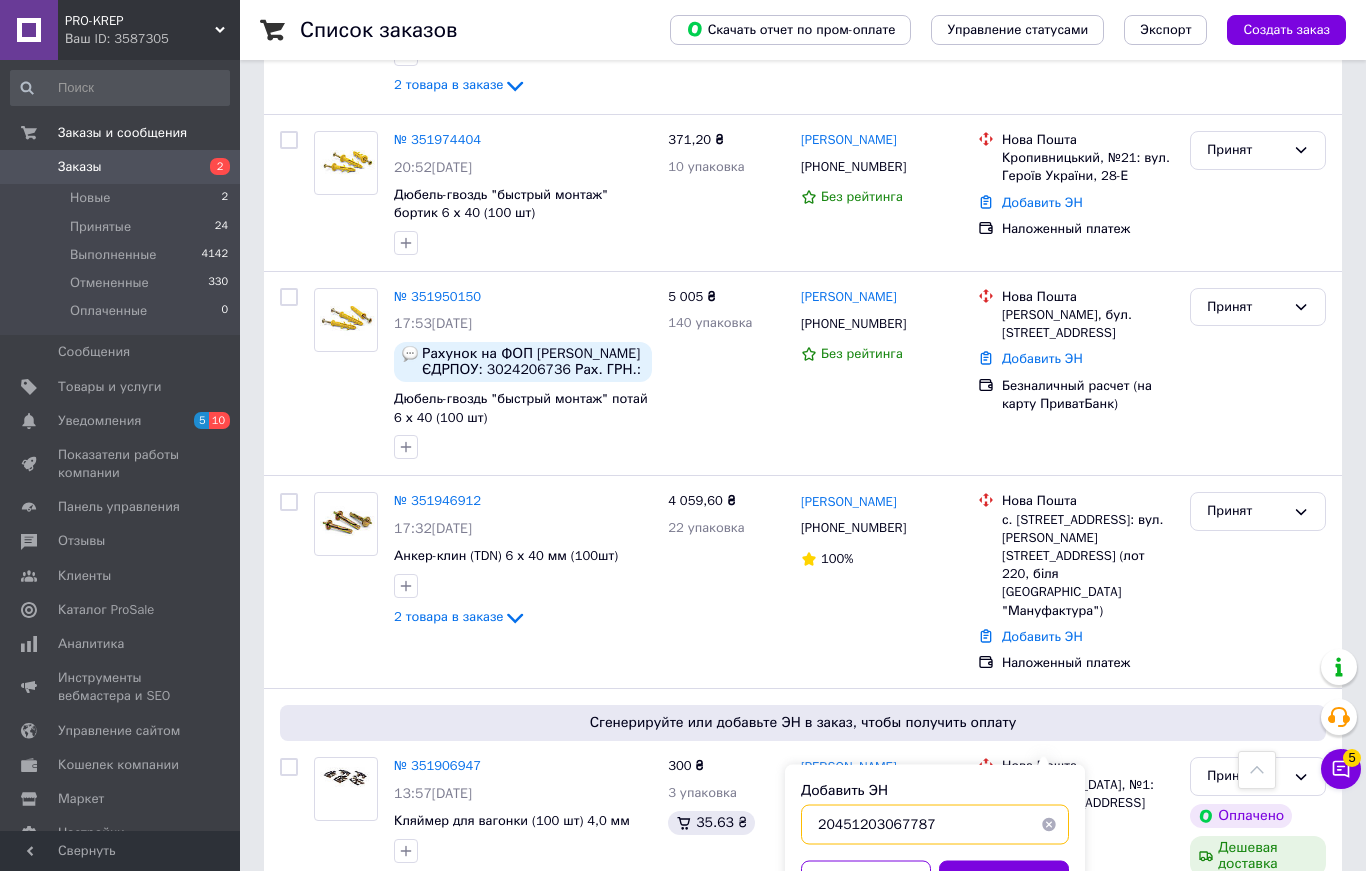 type on "20451203067787" 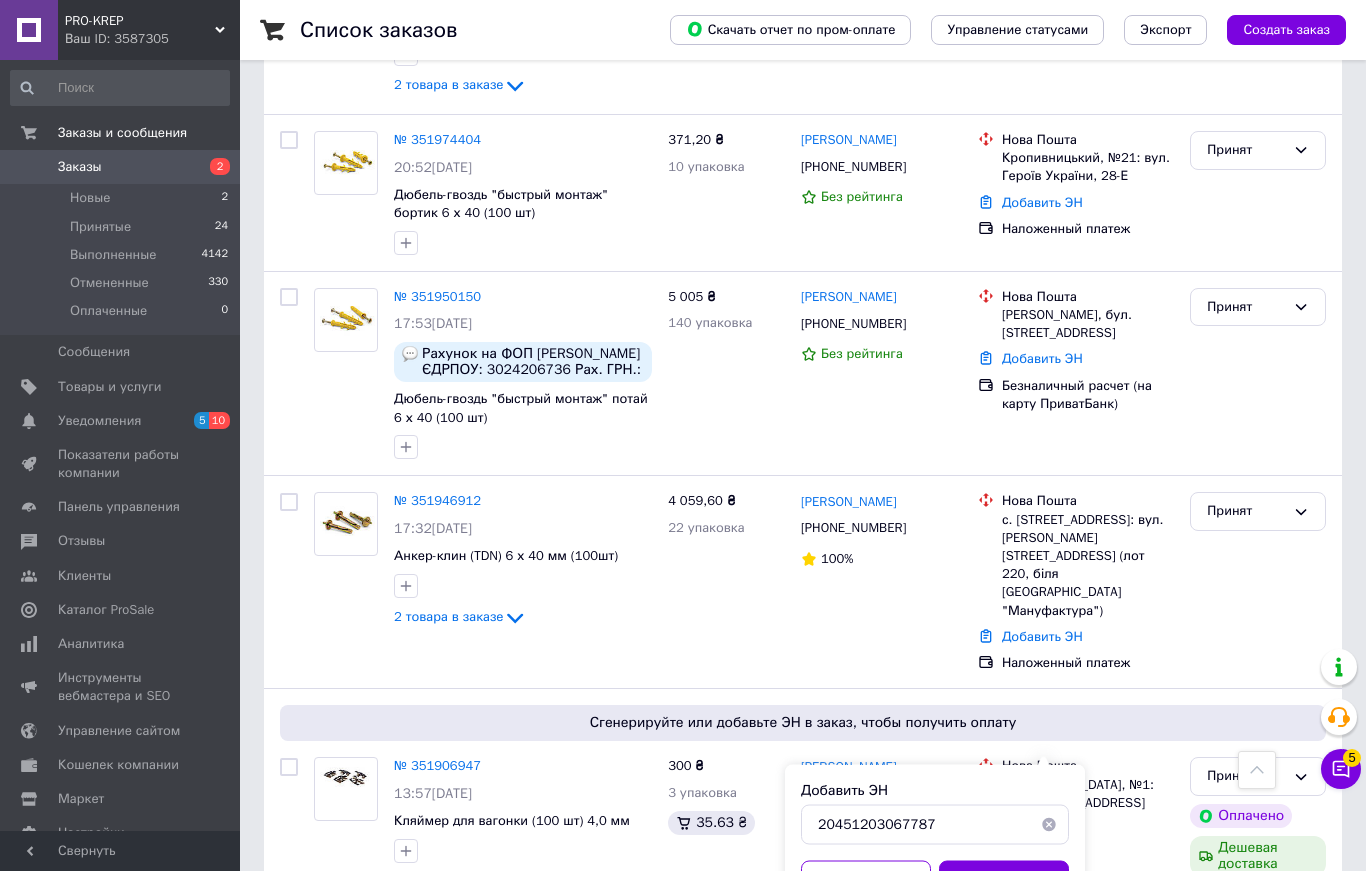 click on "Добавить" at bounding box center (1004, 881) 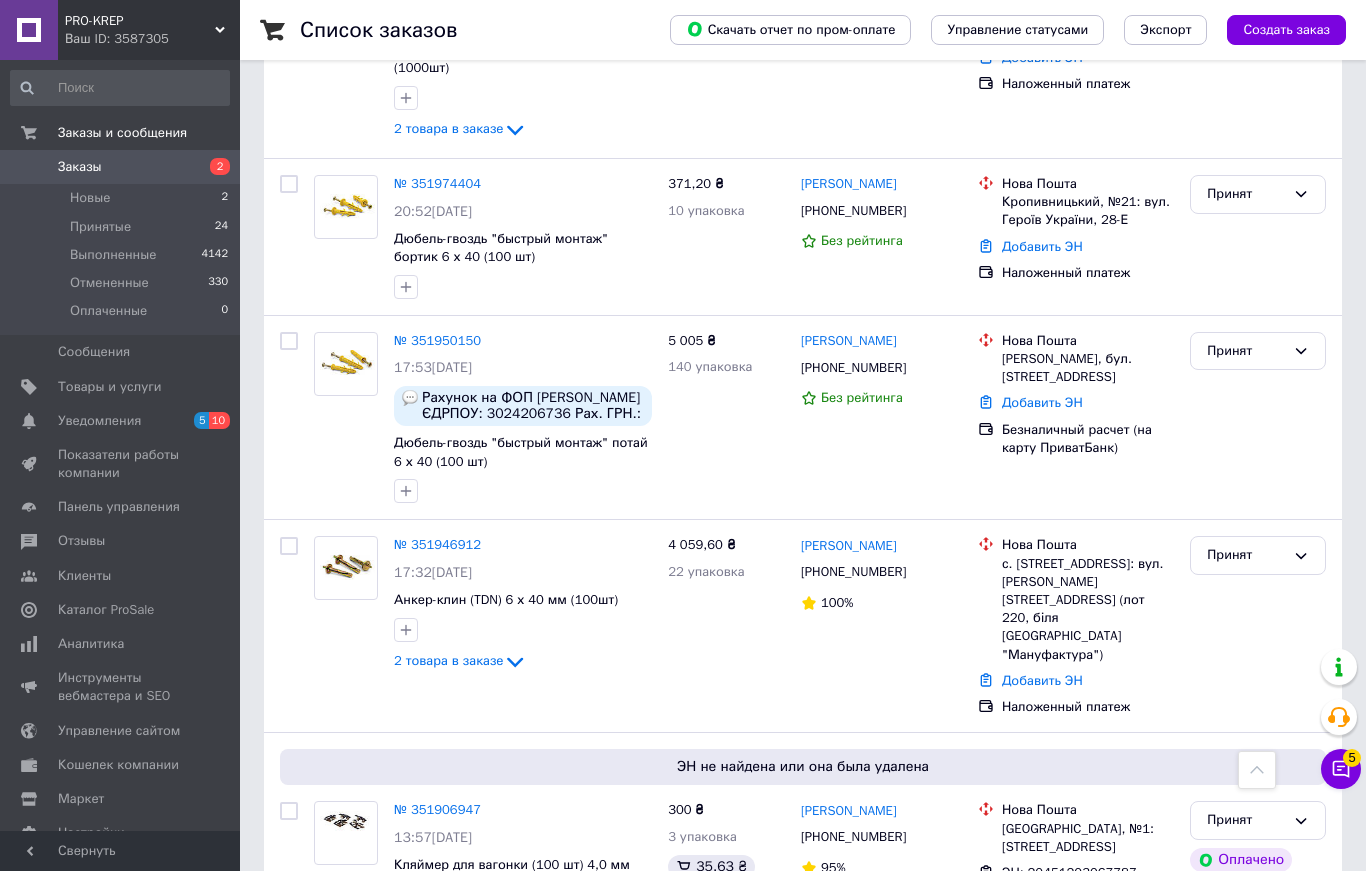scroll, scrollTop: 1910, scrollLeft: 0, axis: vertical 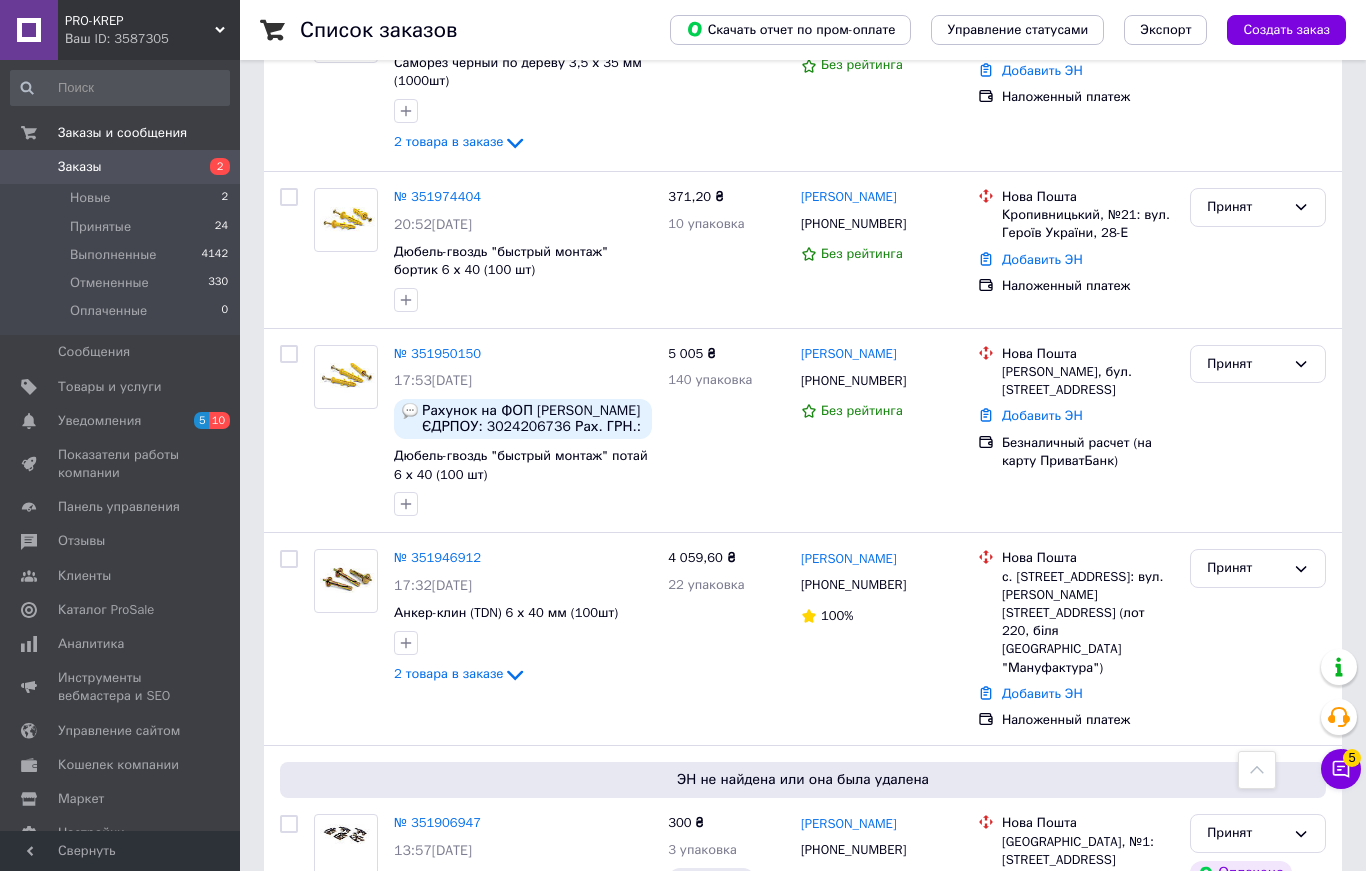 click 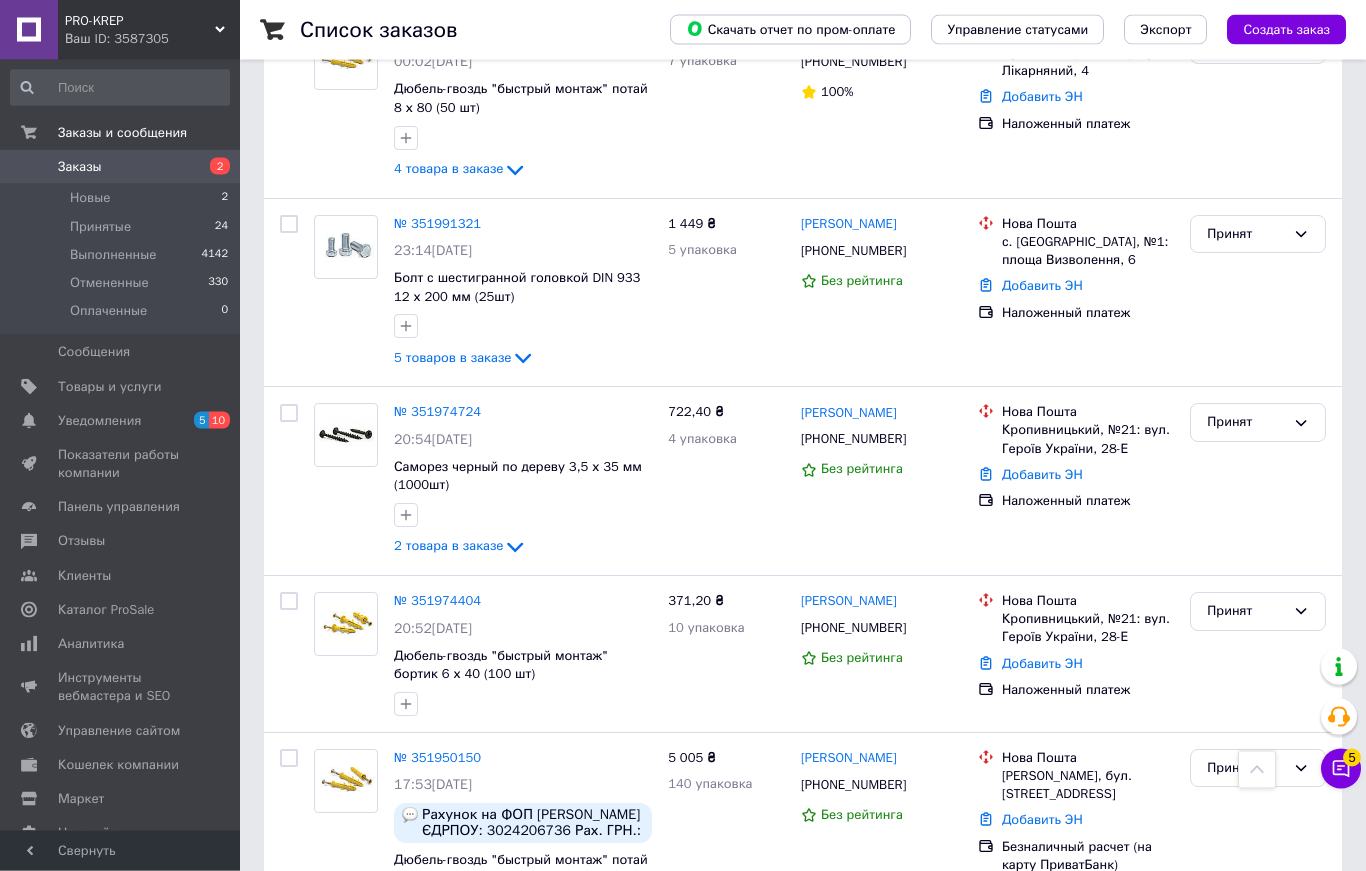 scroll, scrollTop: 1504, scrollLeft: 0, axis: vertical 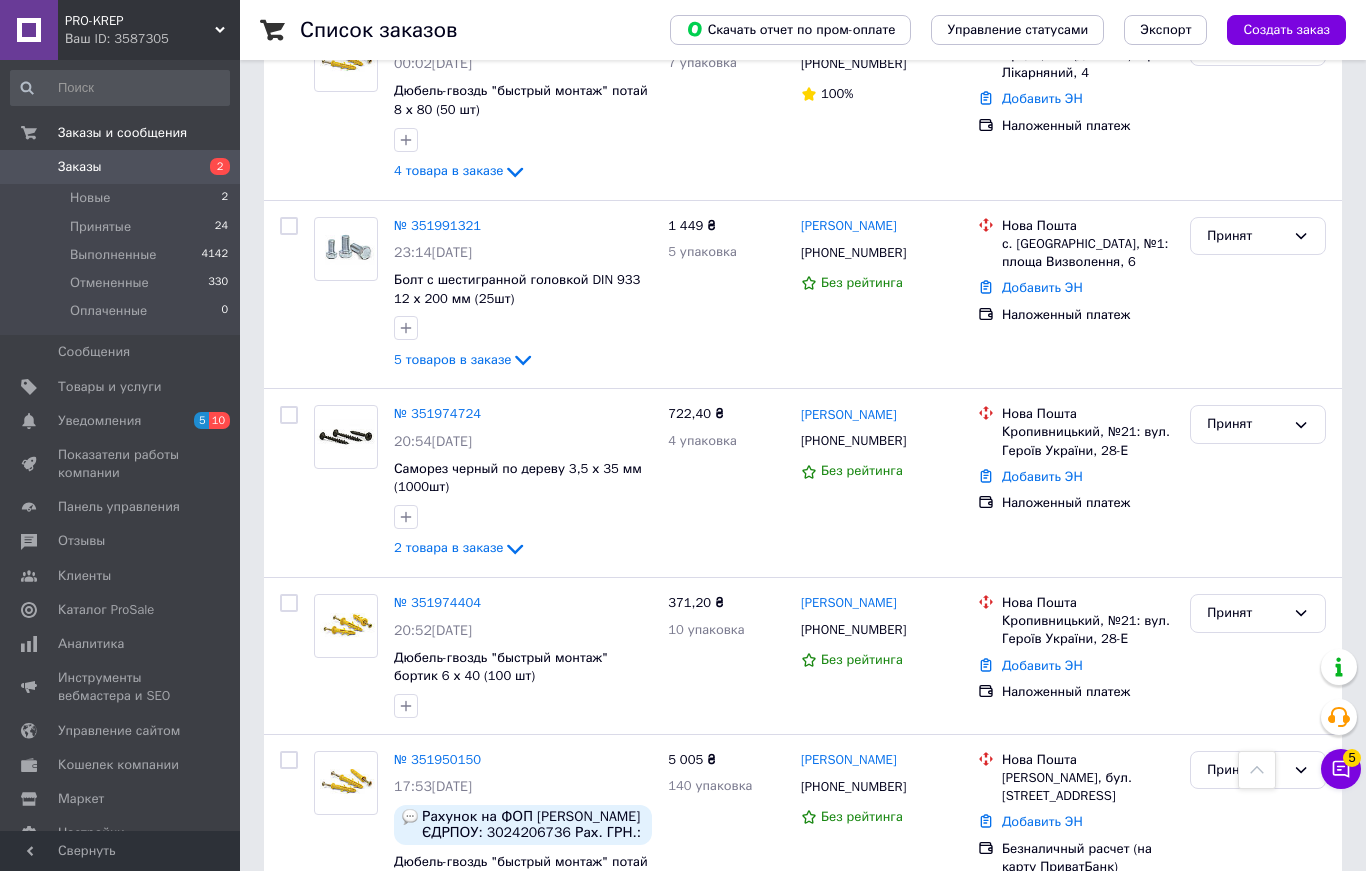 click 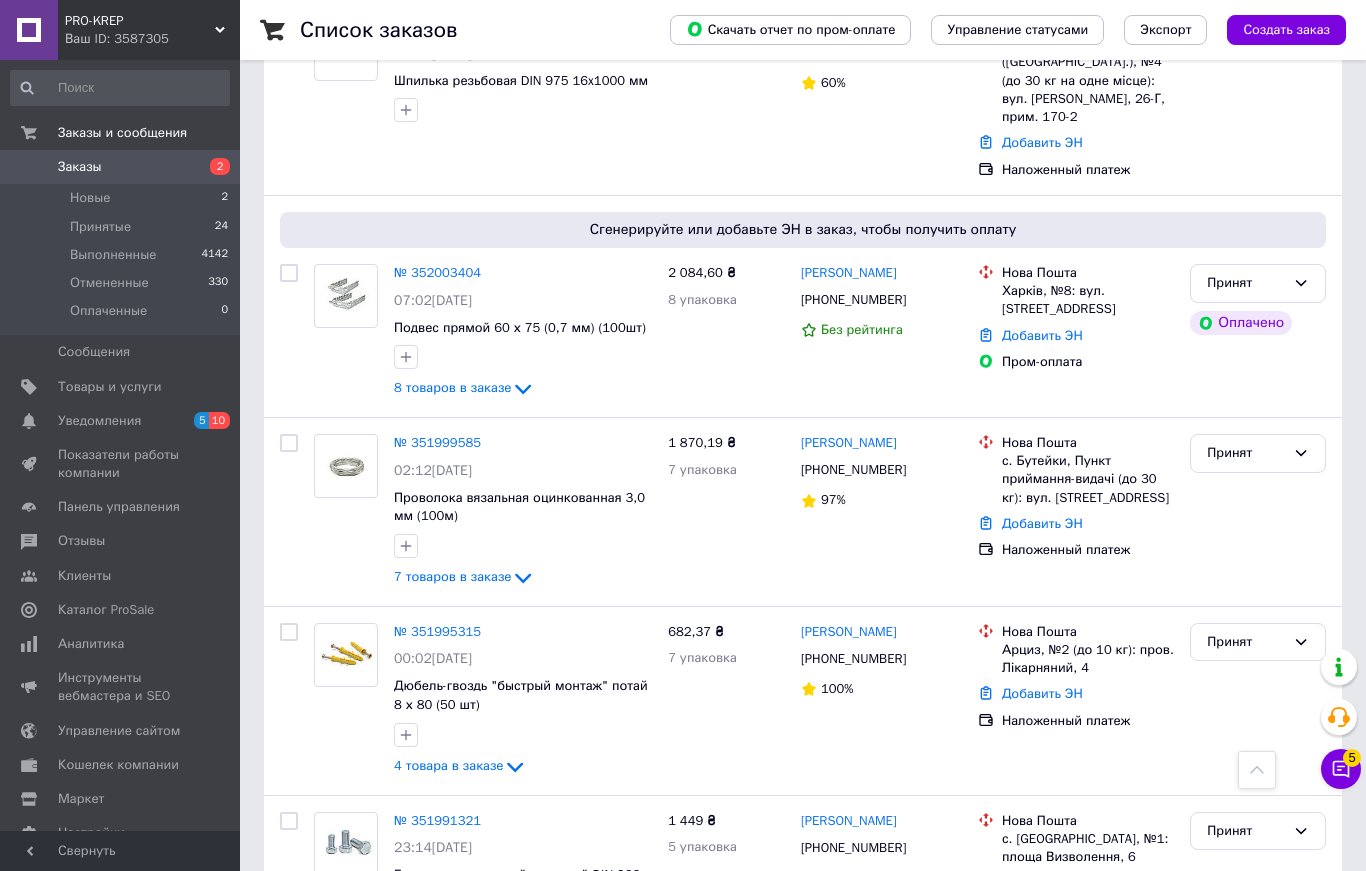 scroll, scrollTop: 912, scrollLeft: 0, axis: vertical 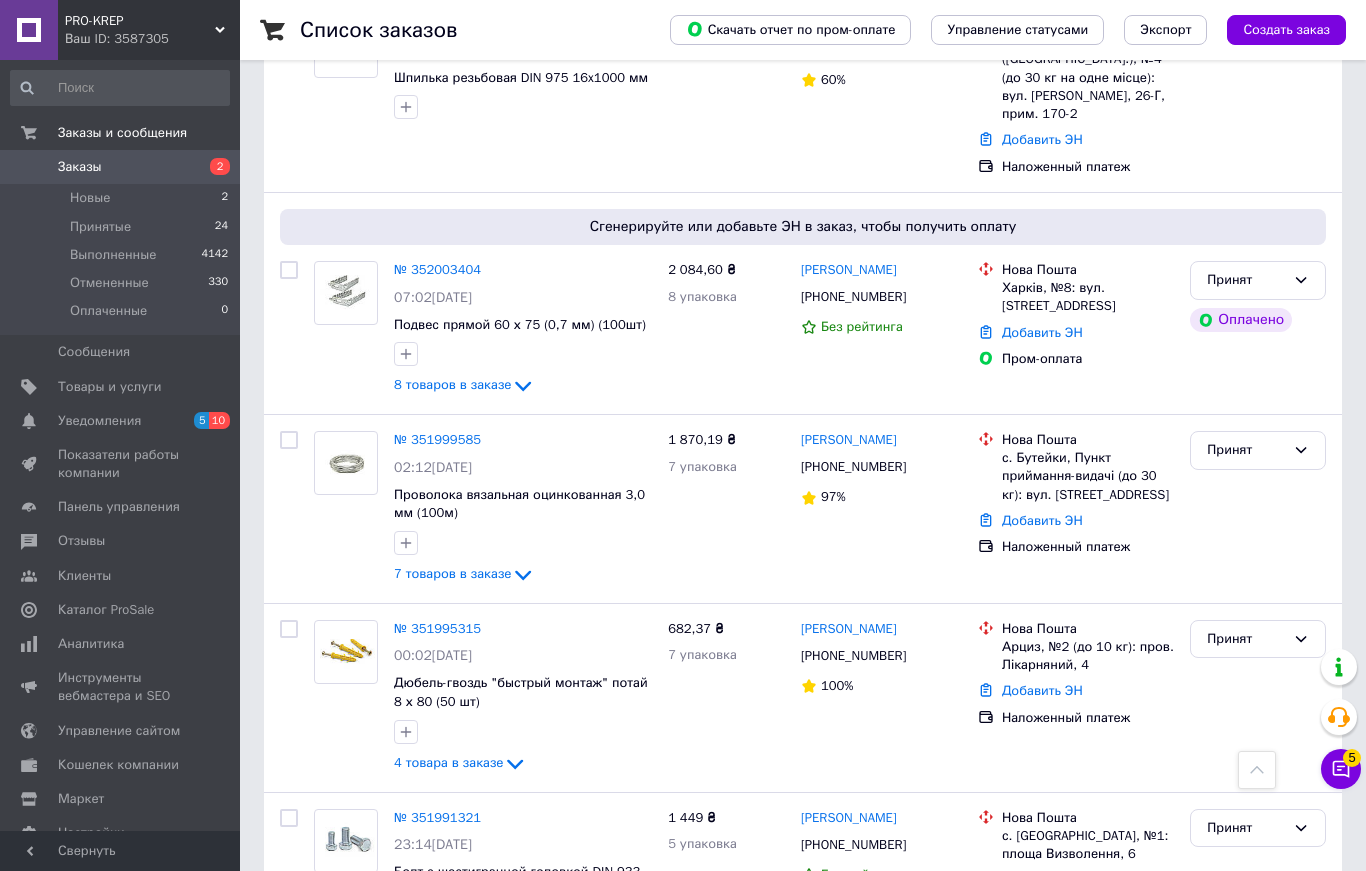 click 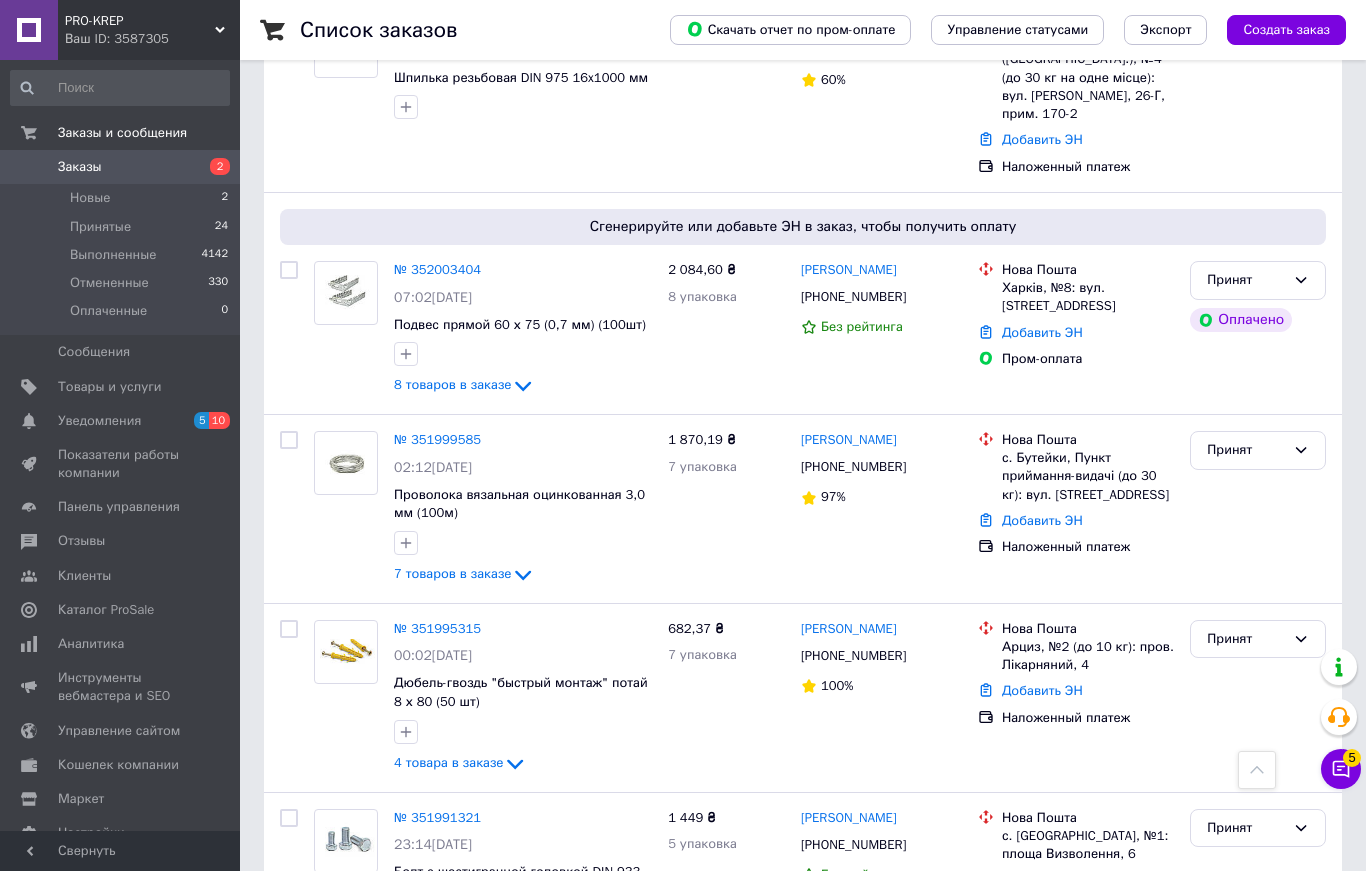 click 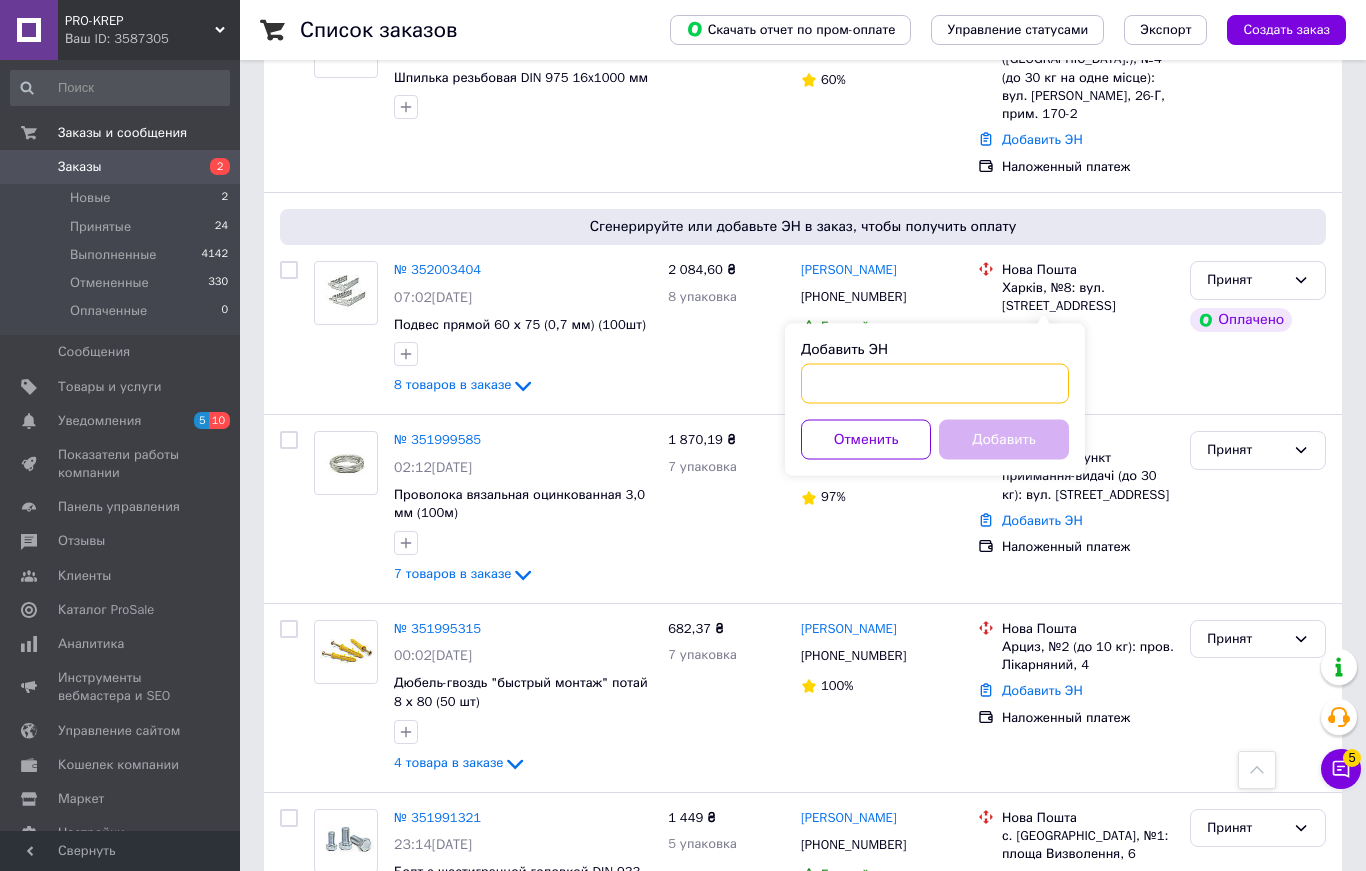 click on "Добавить ЭН" at bounding box center [935, 384] 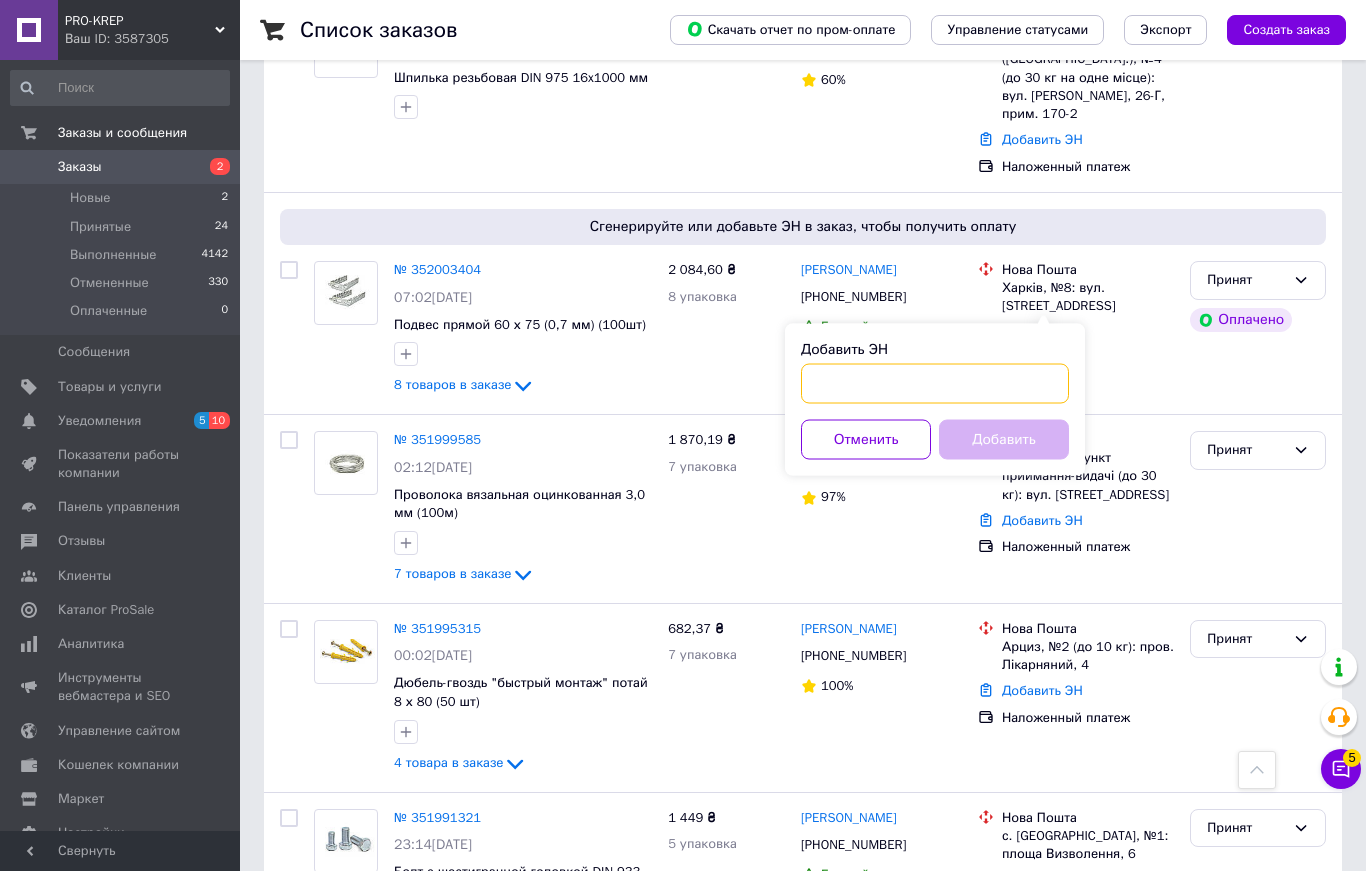 paste on "20451203098436" 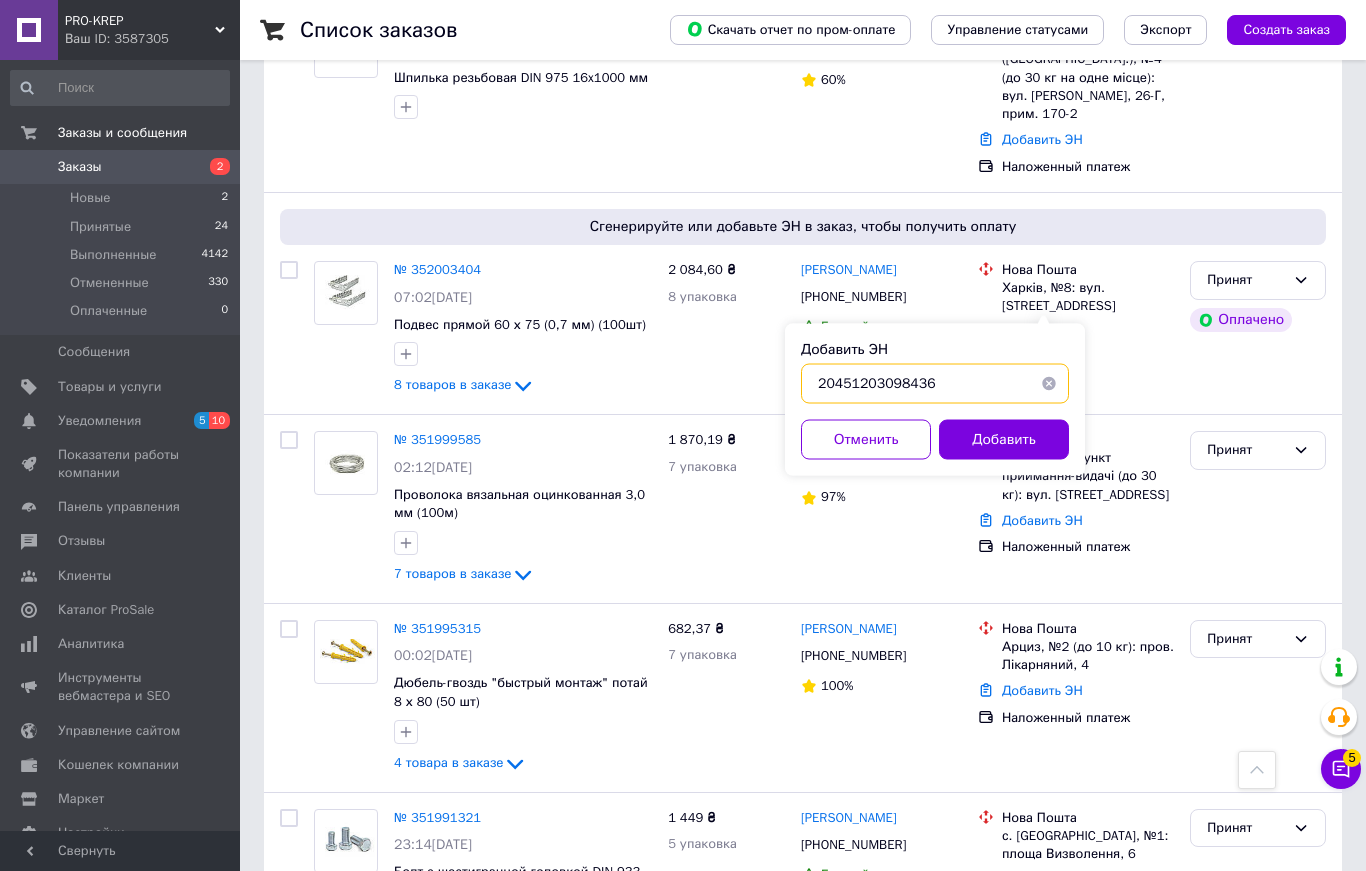 type on "20451203098436" 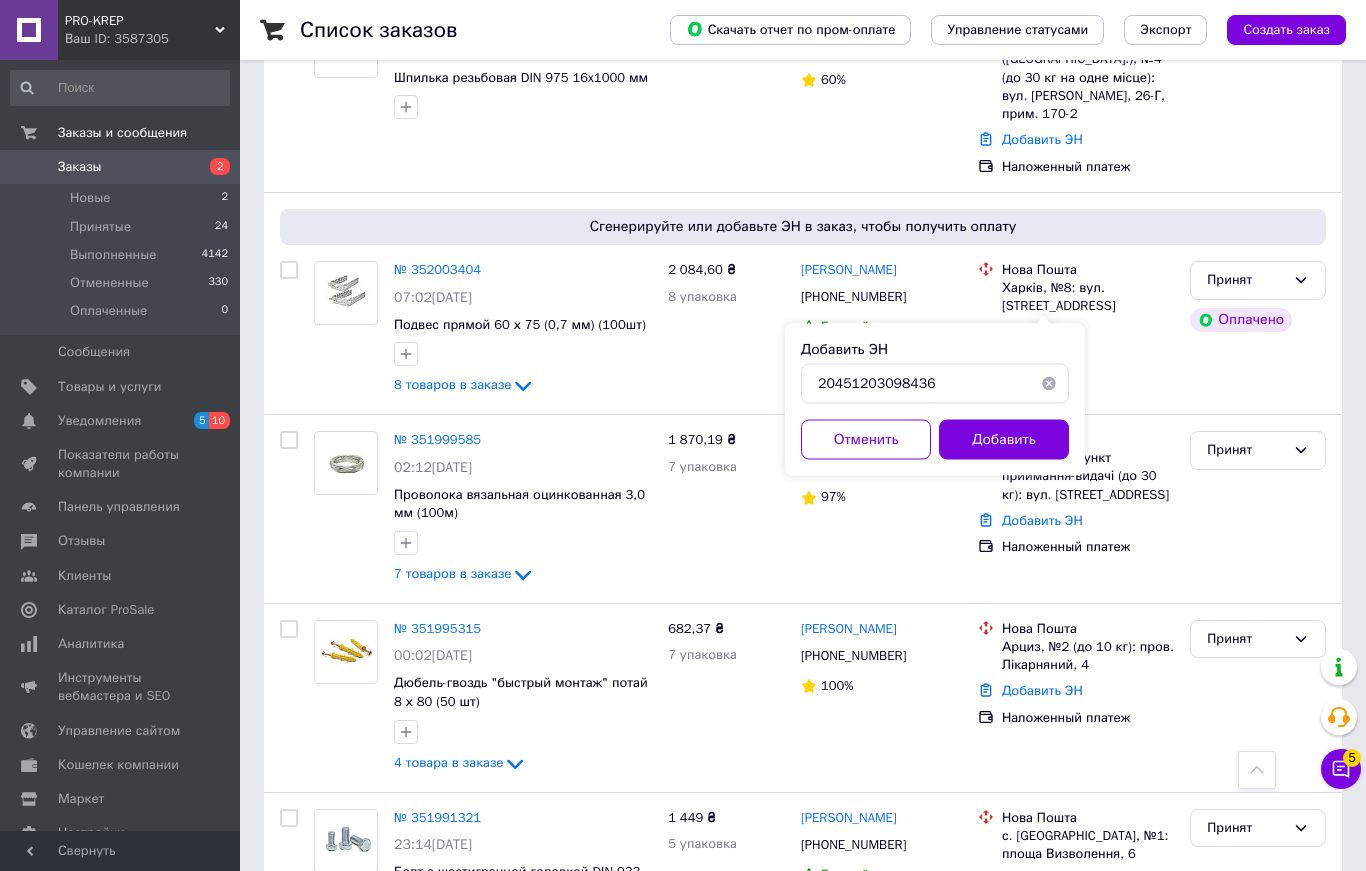 click on "Добавить" at bounding box center (1004, 440) 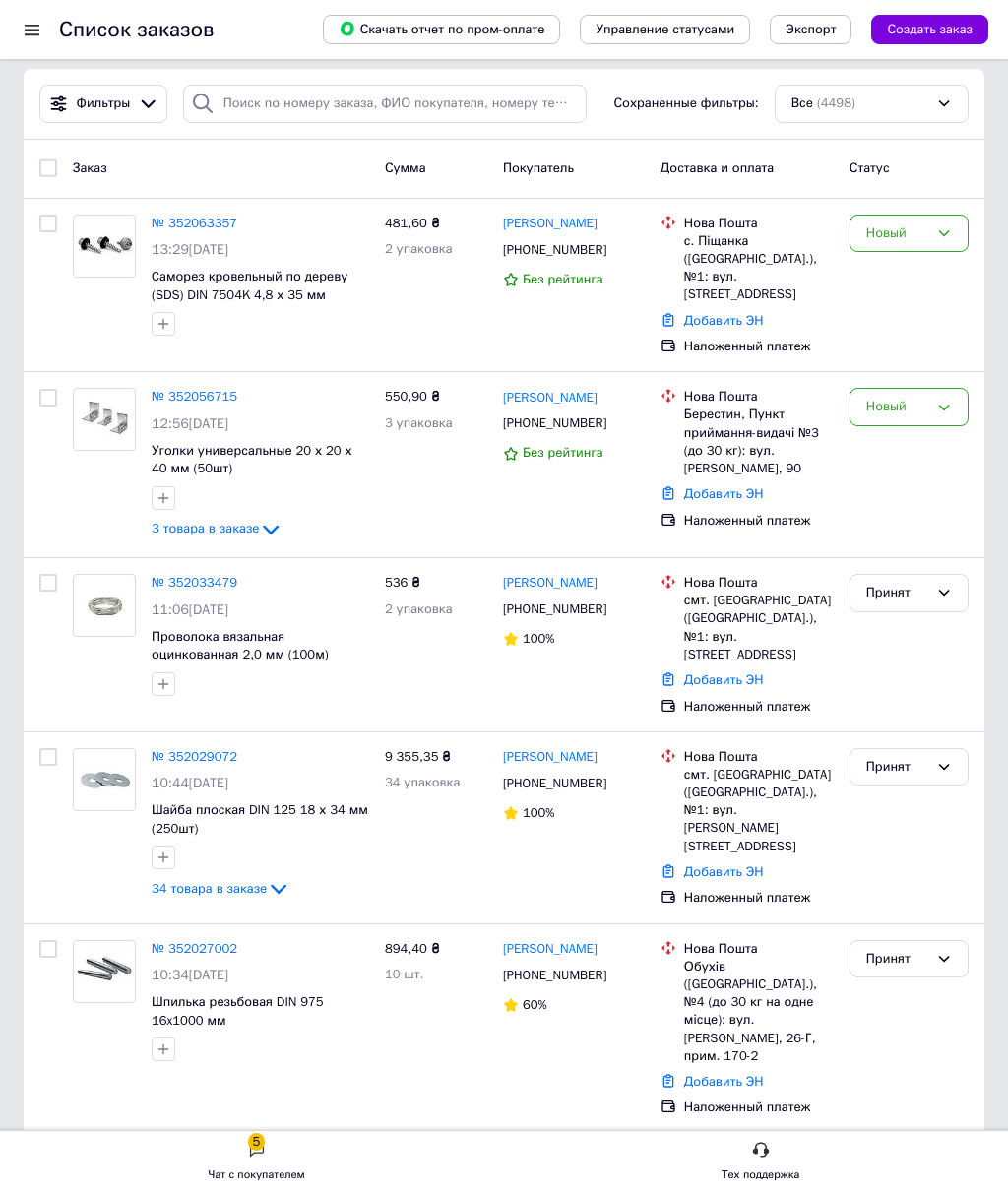 scroll, scrollTop: 16, scrollLeft: 0, axis: vertical 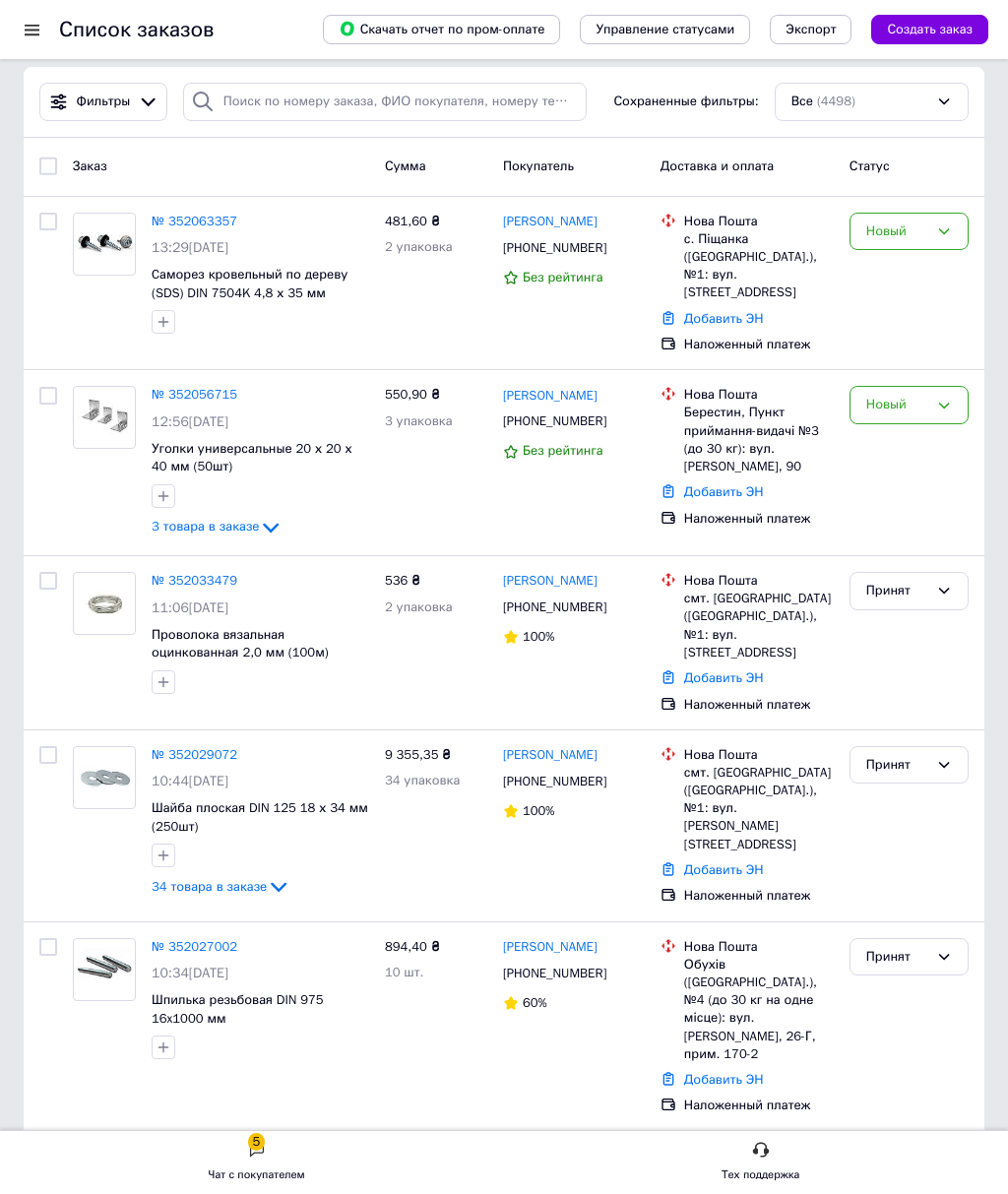click 